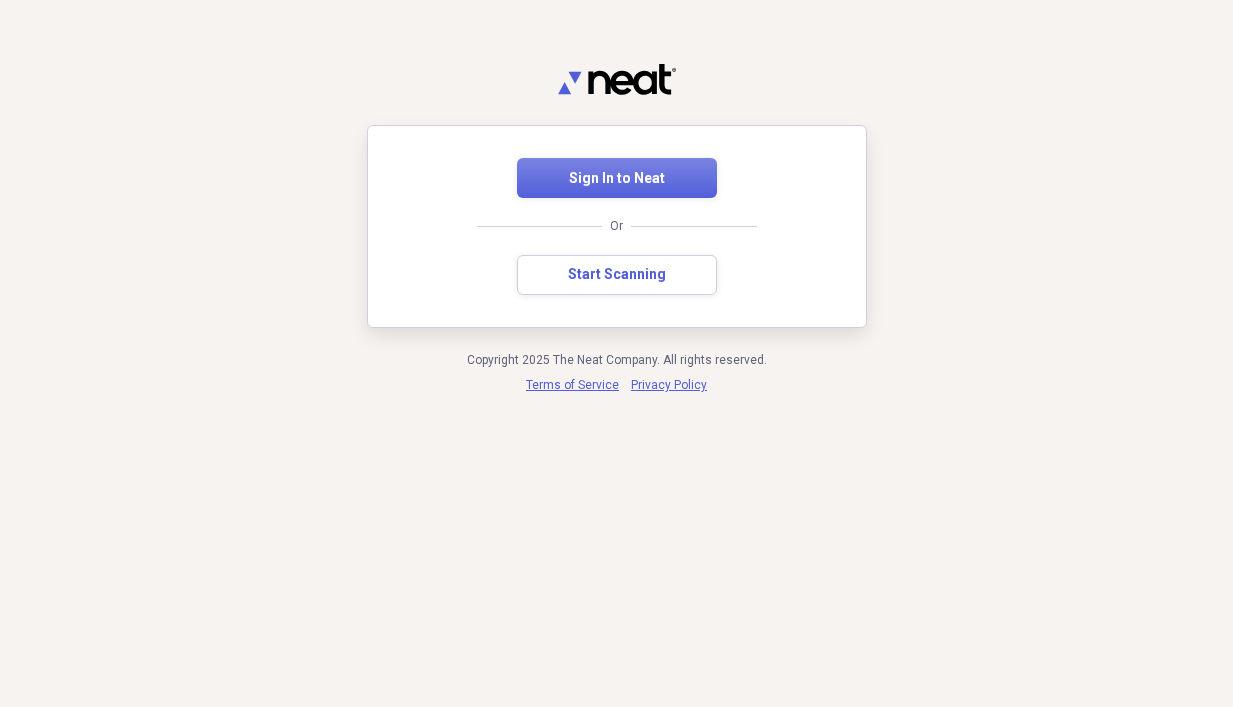 scroll, scrollTop: 0, scrollLeft: 0, axis: both 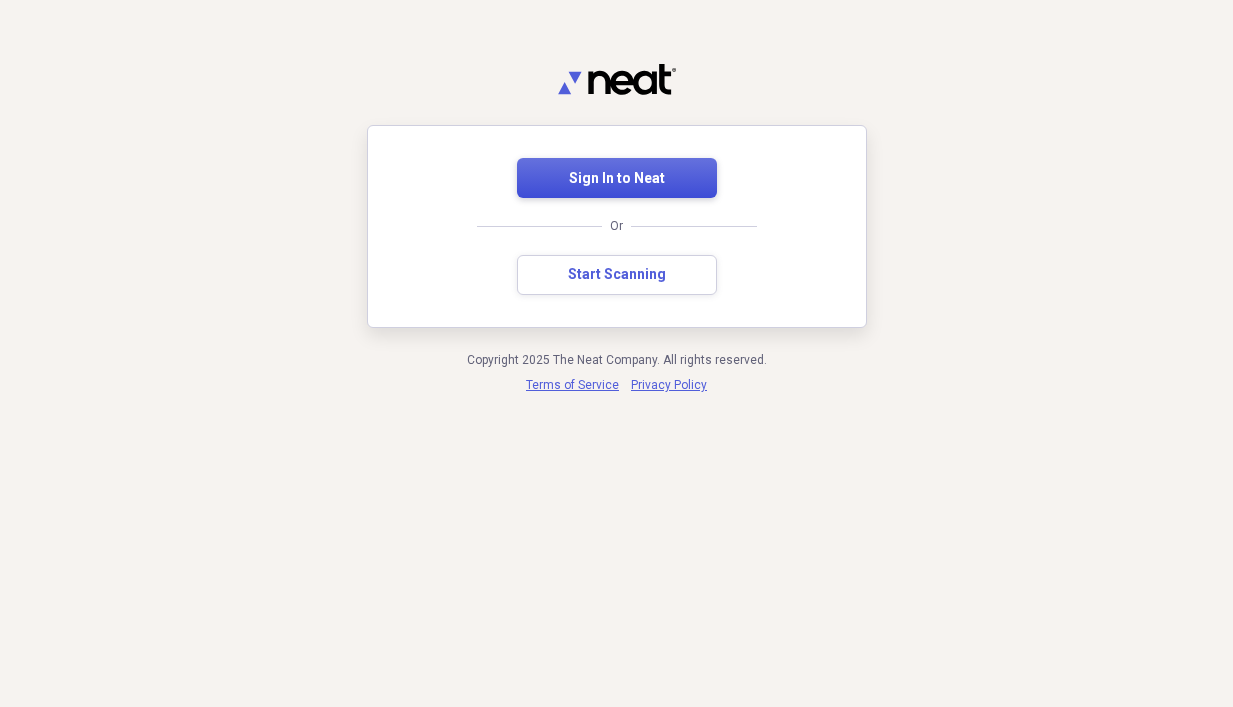 click on "Sign In to Neat" at bounding box center (617, 179) 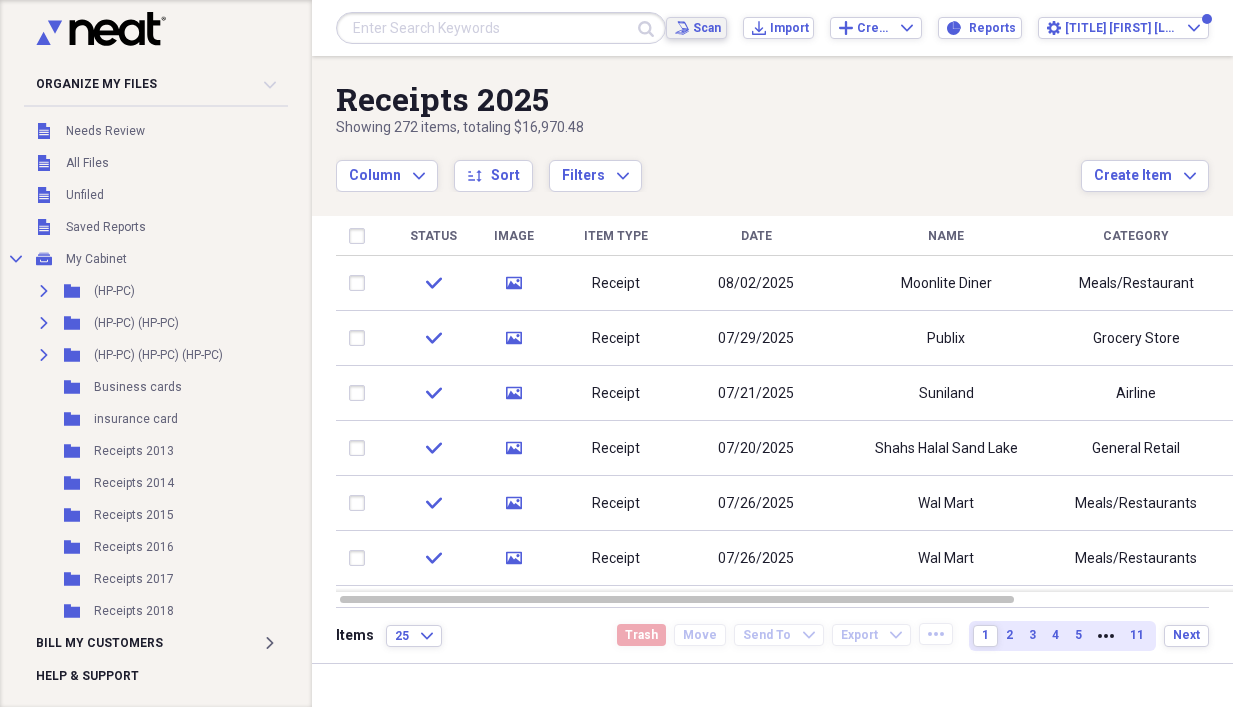 click on "Scan Scan" at bounding box center (696, 28) 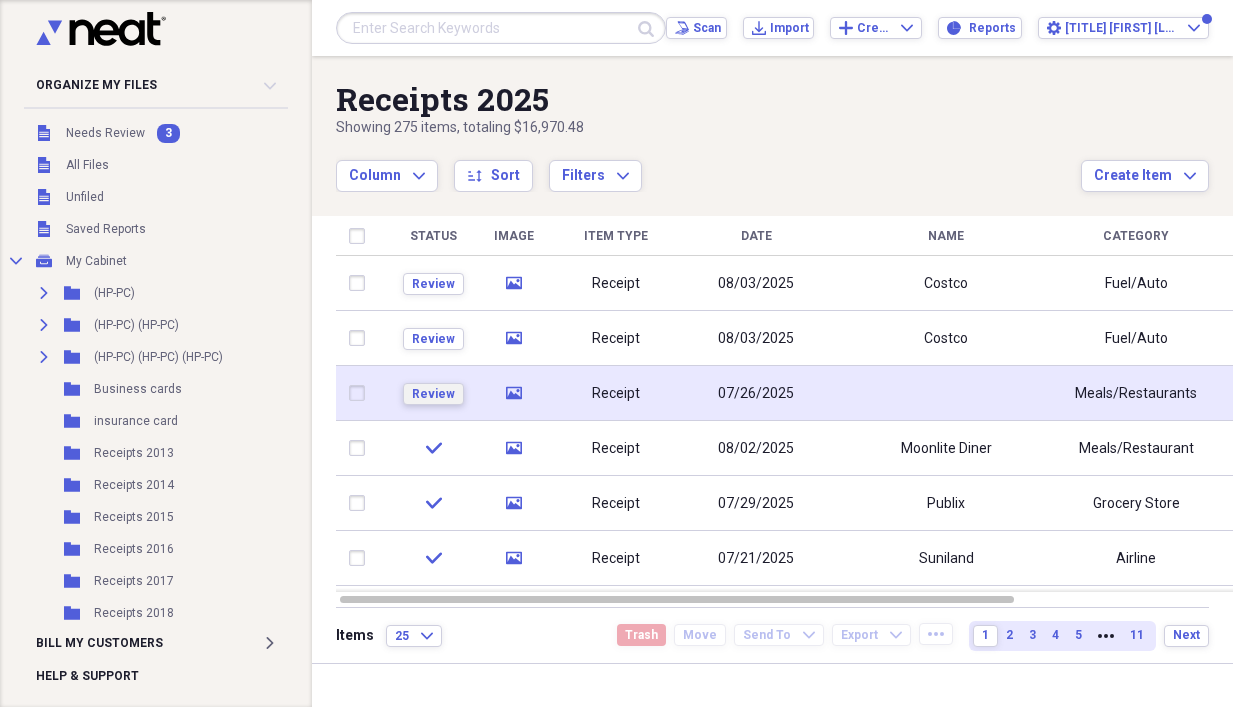 click on "Review" at bounding box center [433, 394] 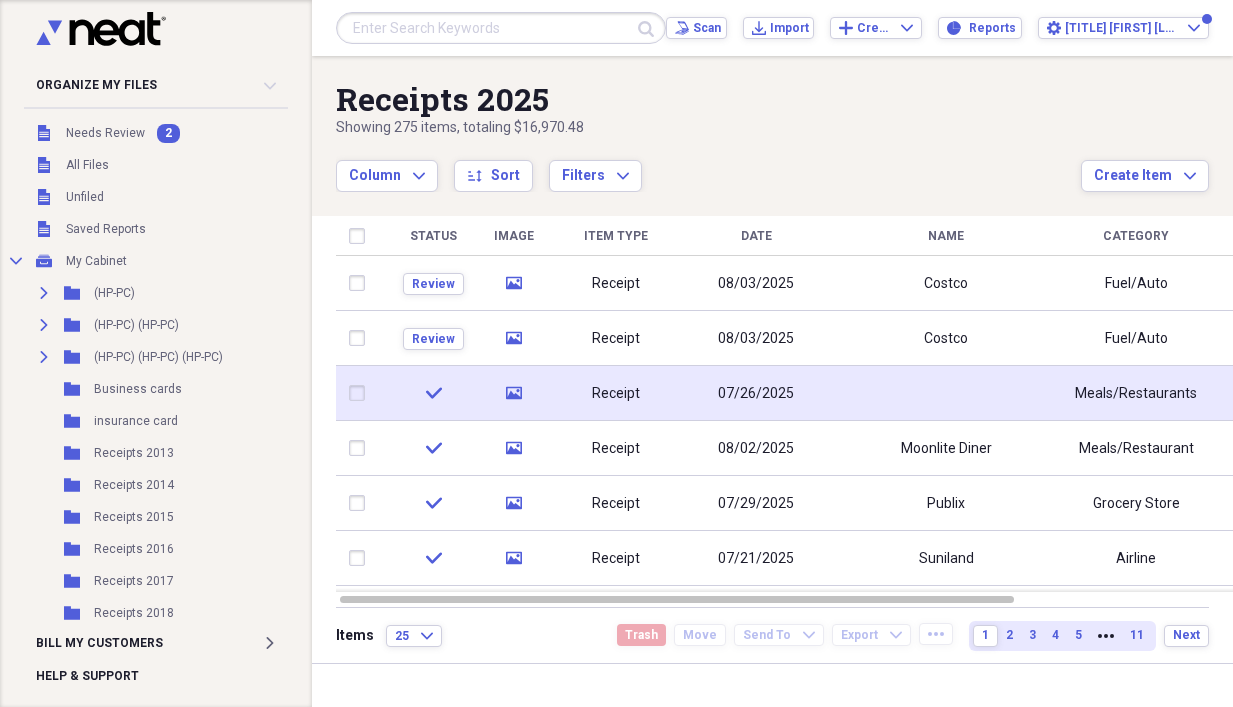 click on "check" at bounding box center (433, 393) 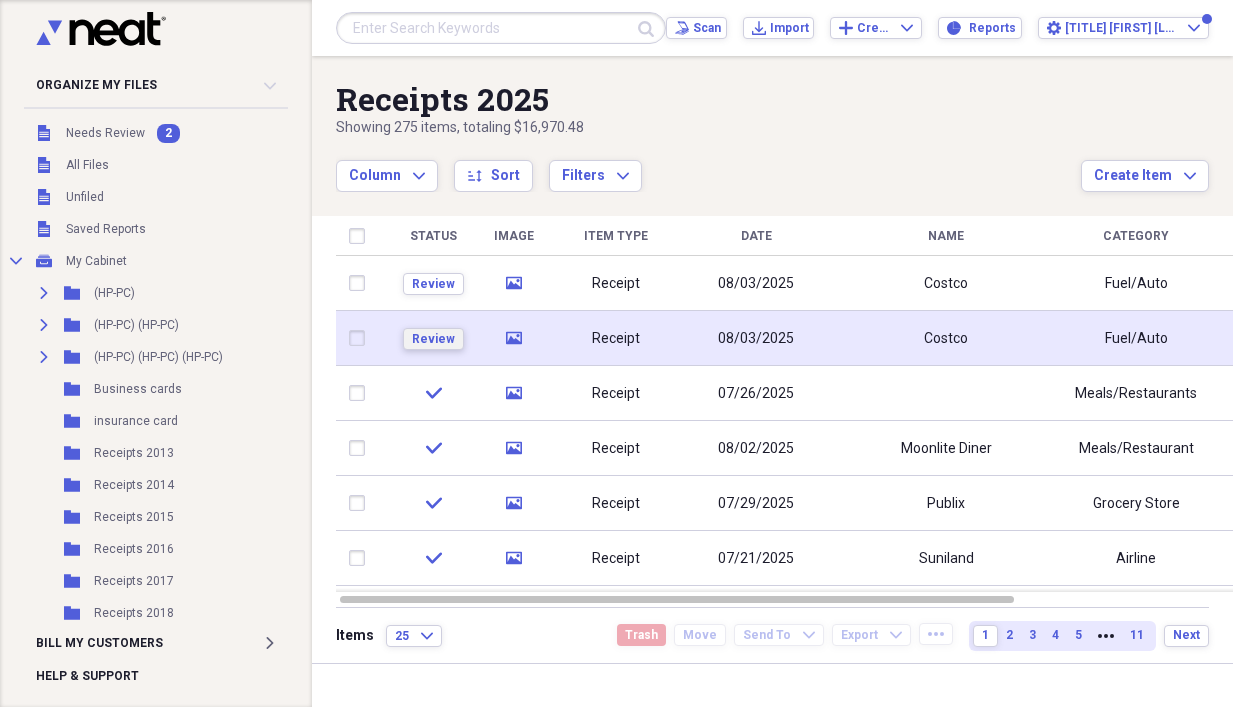 click on "Review" at bounding box center (433, 339) 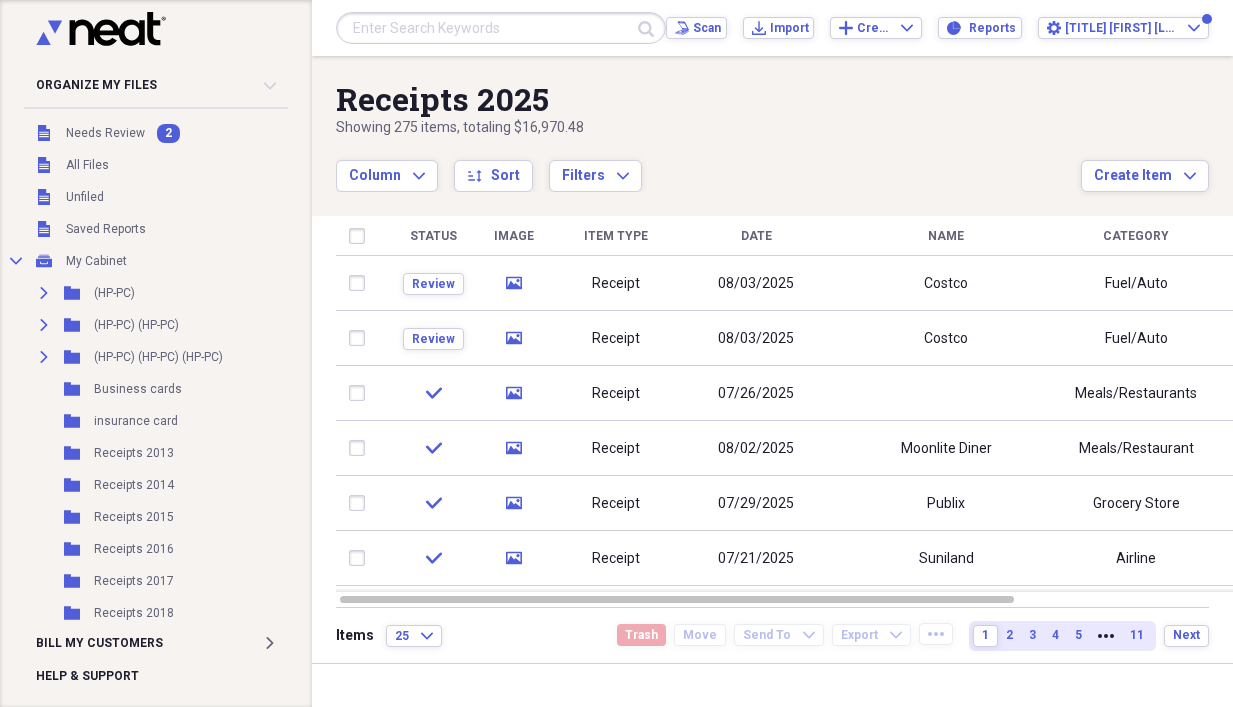 click on "check" 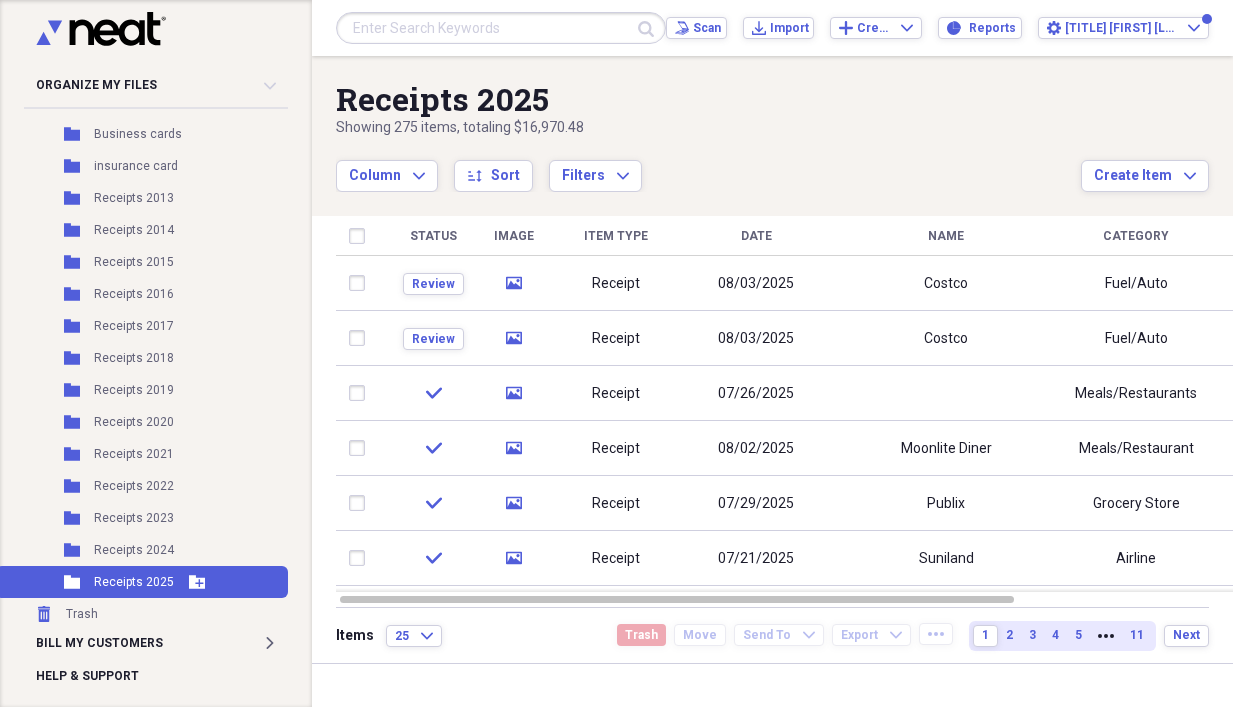 click on "Receipts 2025" at bounding box center [134, 582] 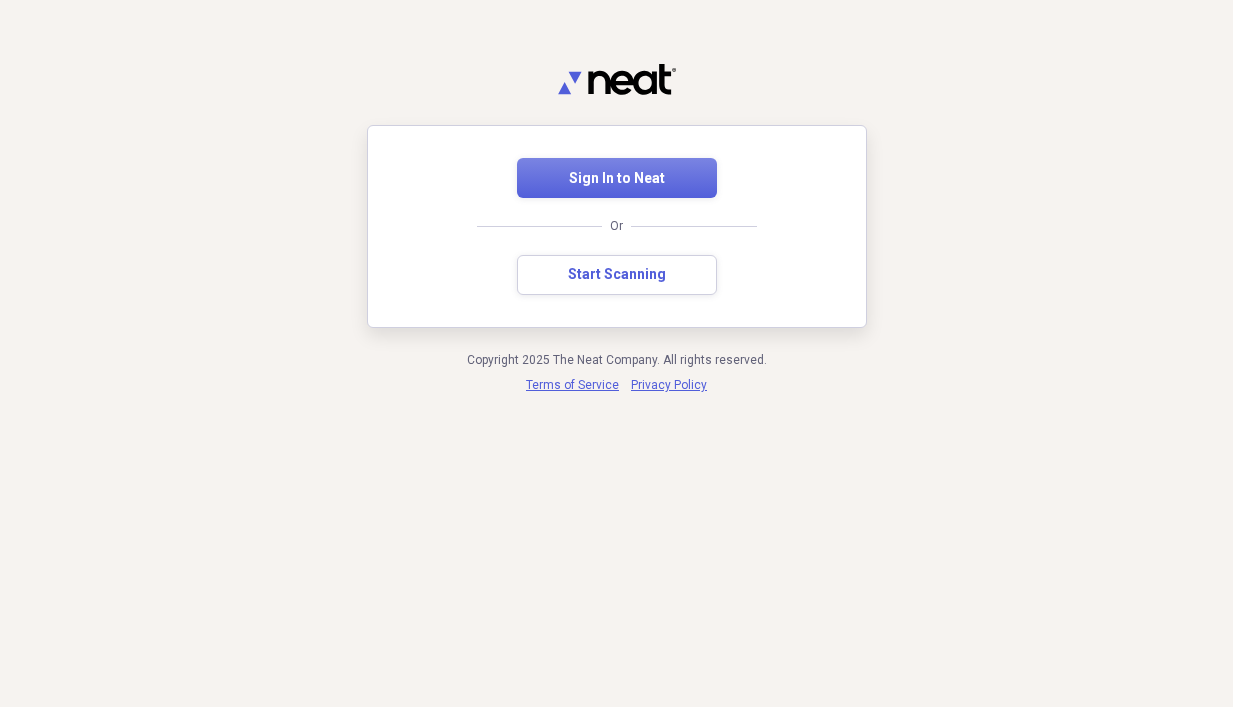 scroll, scrollTop: 0, scrollLeft: 0, axis: both 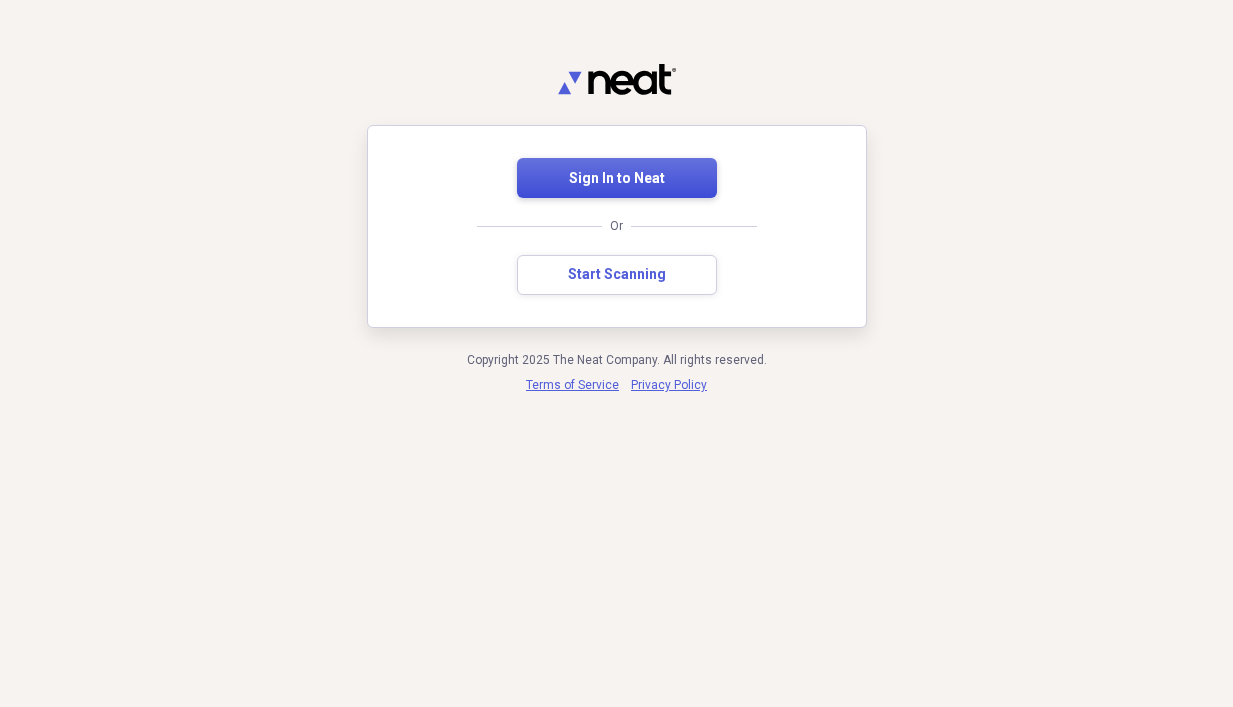 click on "Sign In to Neat" at bounding box center (617, 179) 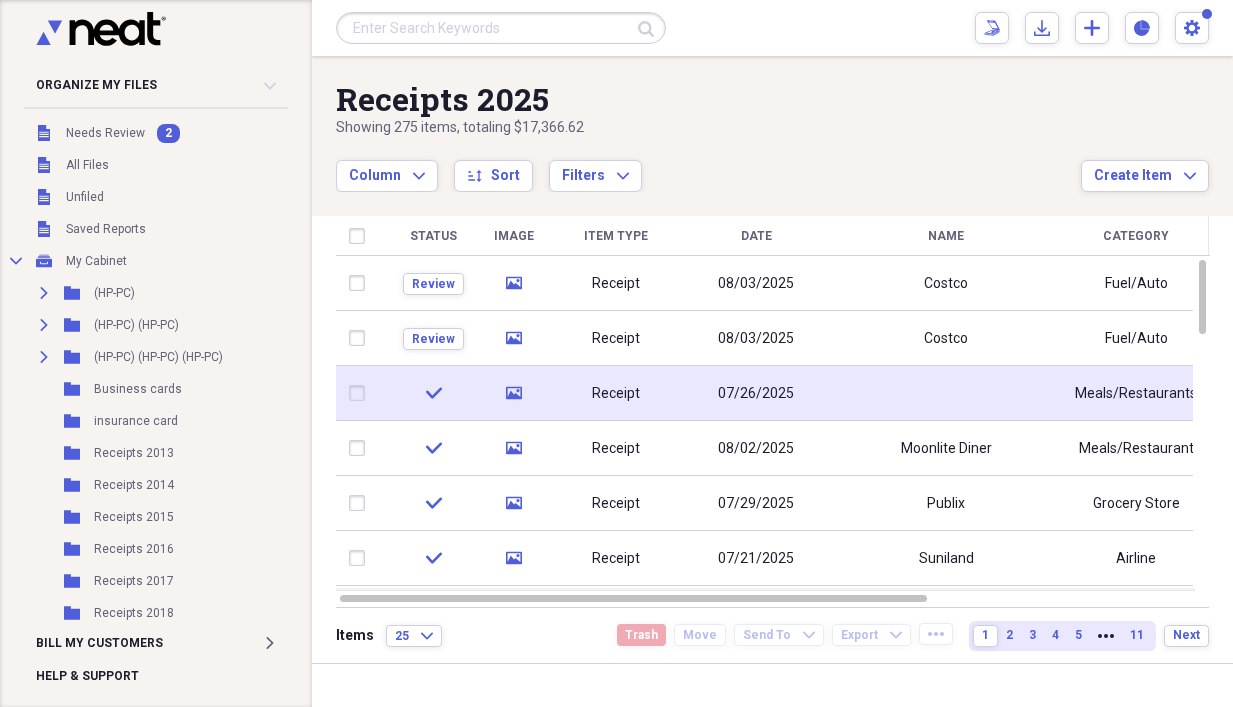 click on "check" at bounding box center [433, 393] 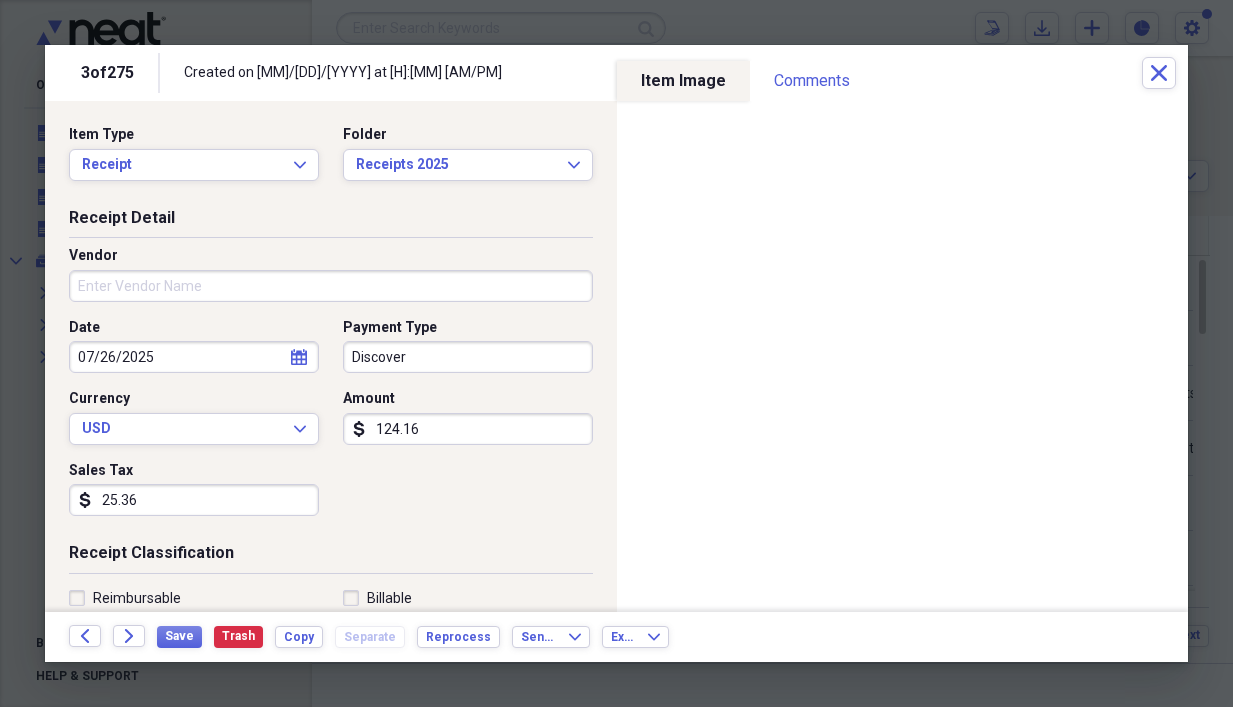 click on "Vendor" at bounding box center (331, 286) 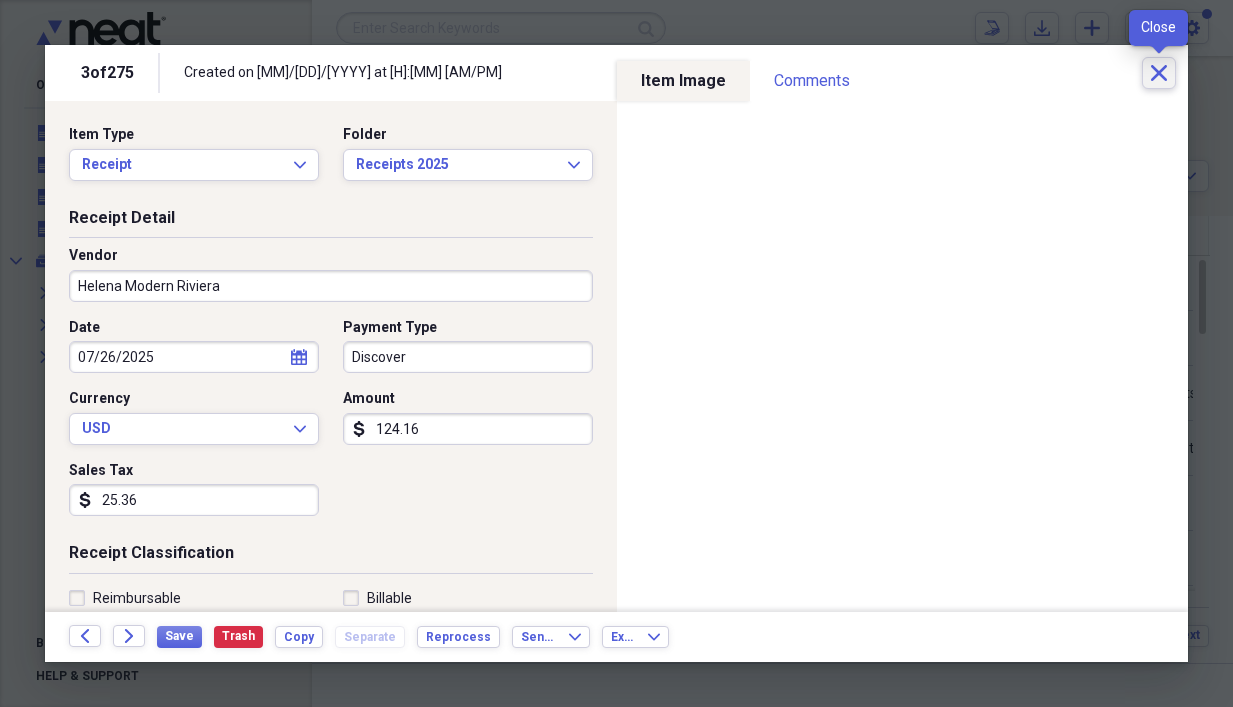 type on "Helena Modern Riviera" 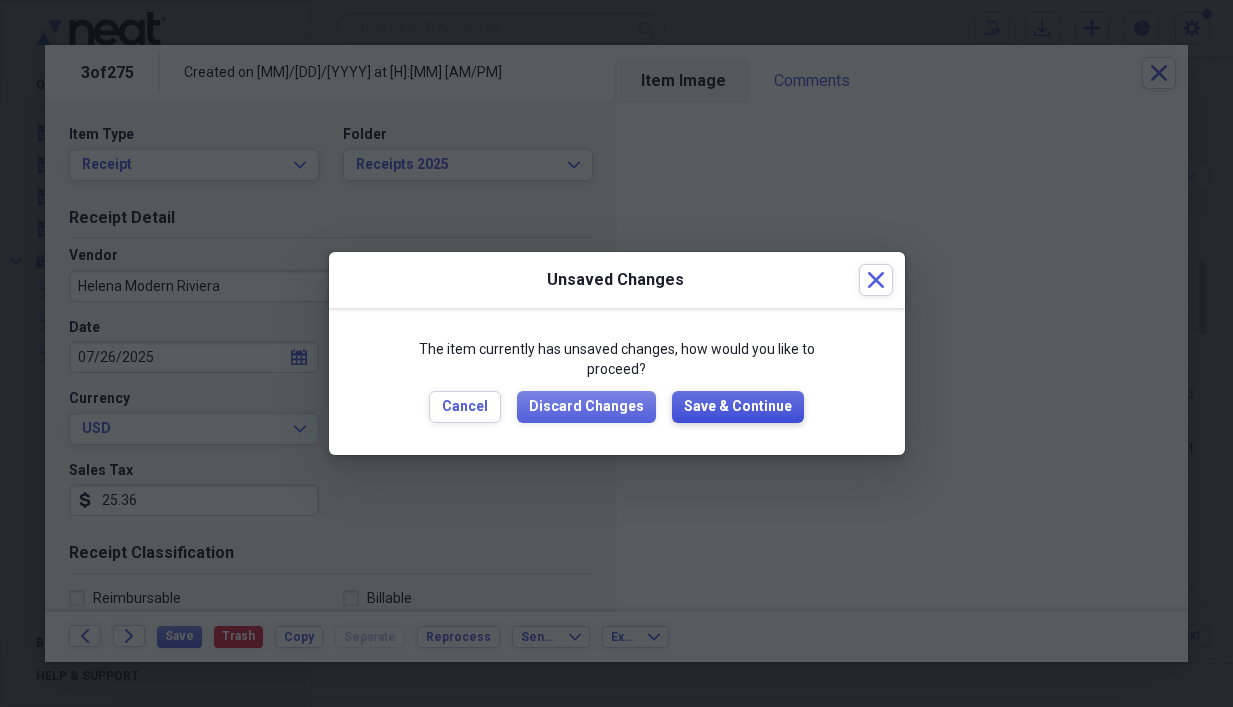 click on "Save & Continue" at bounding box center [738, 407] 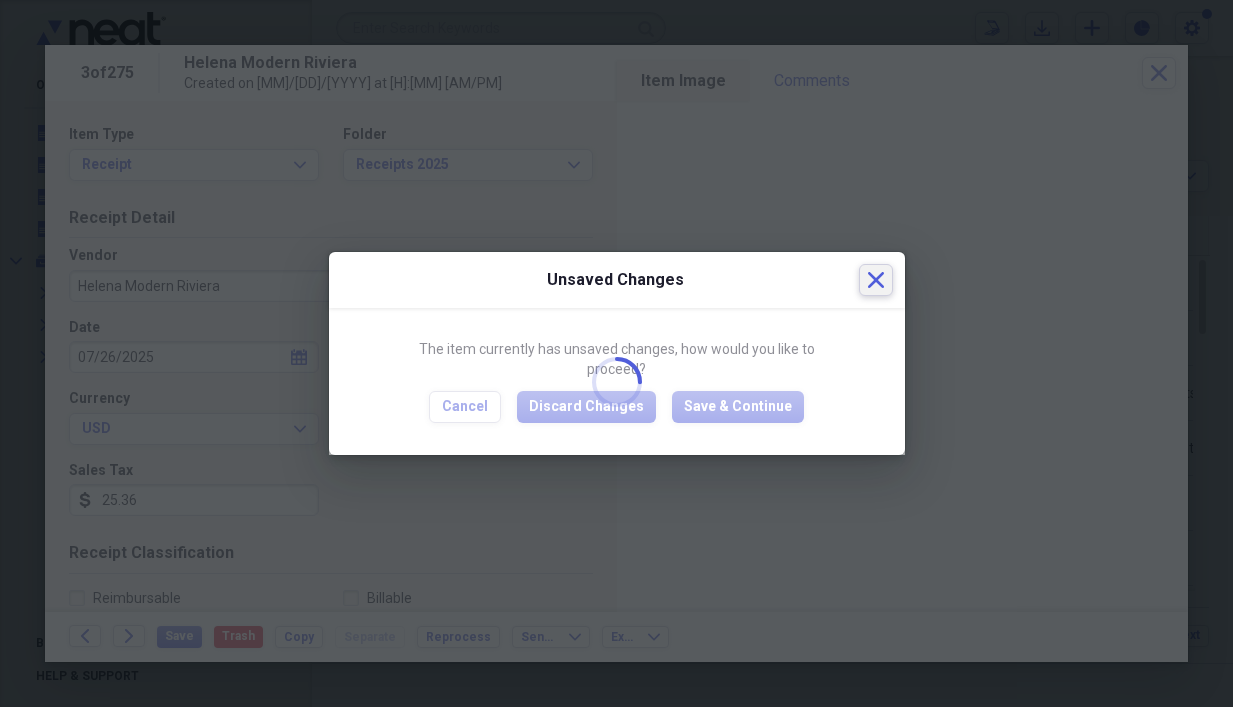 click on "Close" 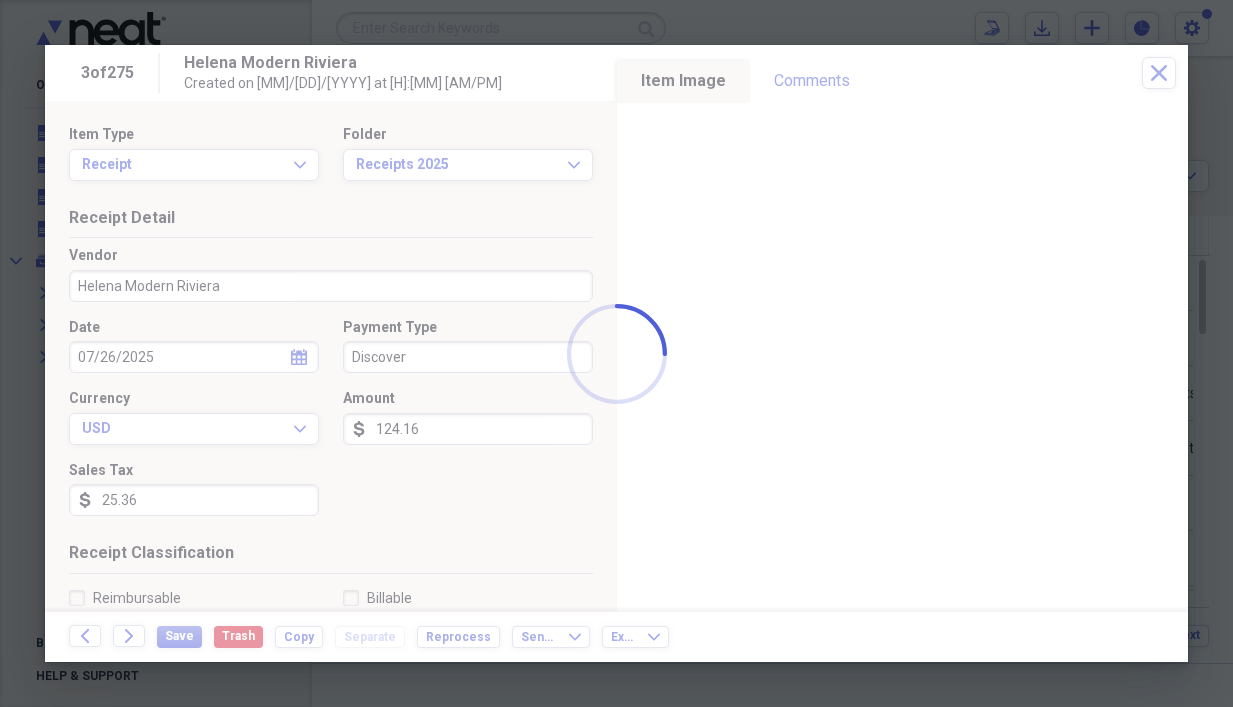 click at bounding box center [616, 353] 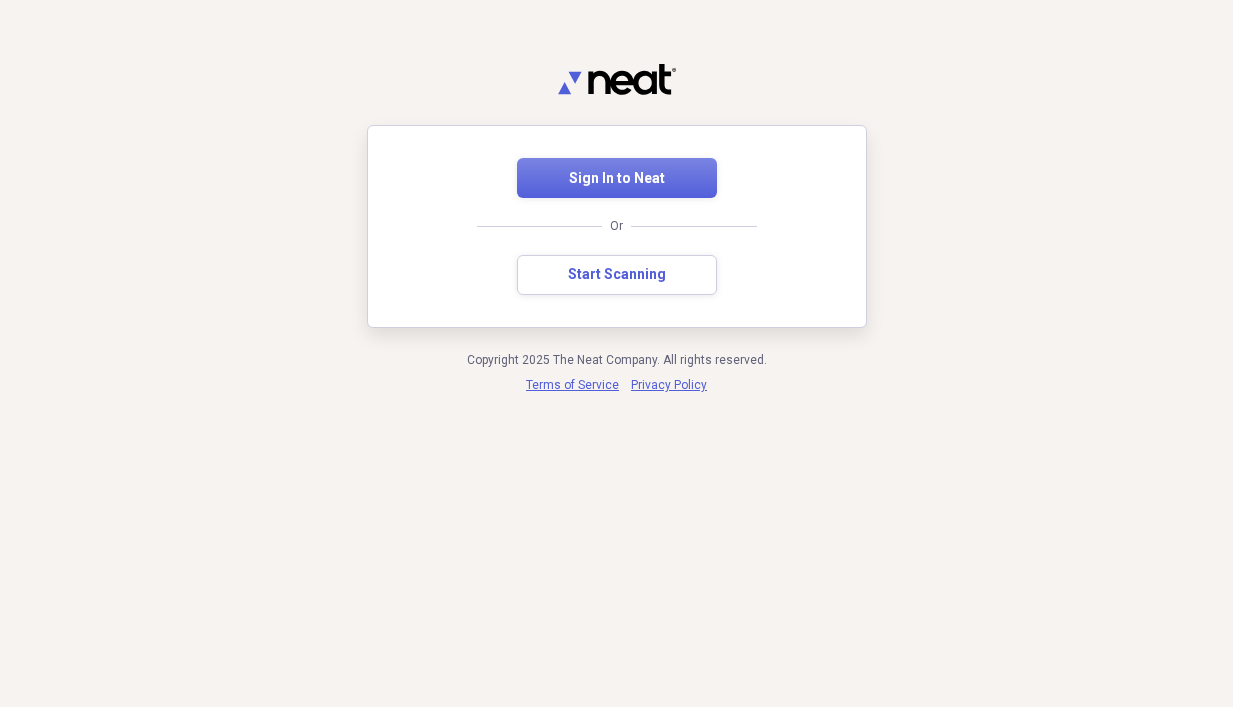 scroll, scrollTop: 0, scrollLeft: 0, axis: both 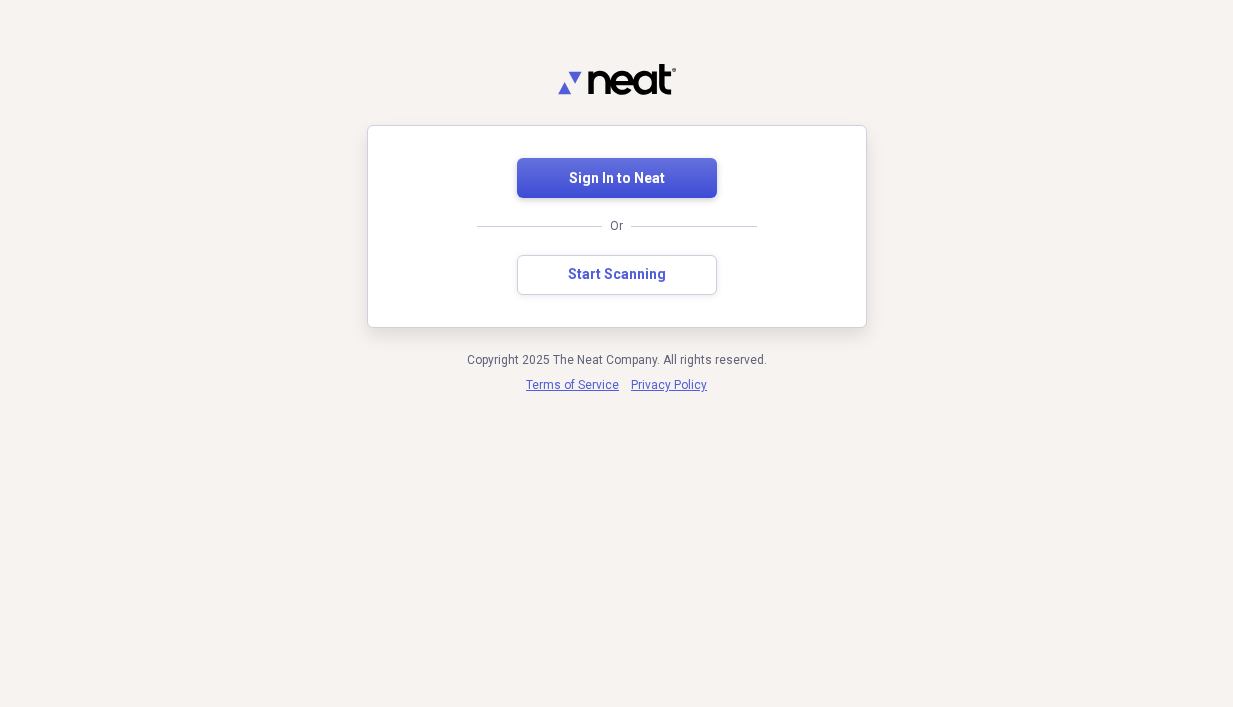 click on "Sign In to Neat" at bounding box center (617, 179) 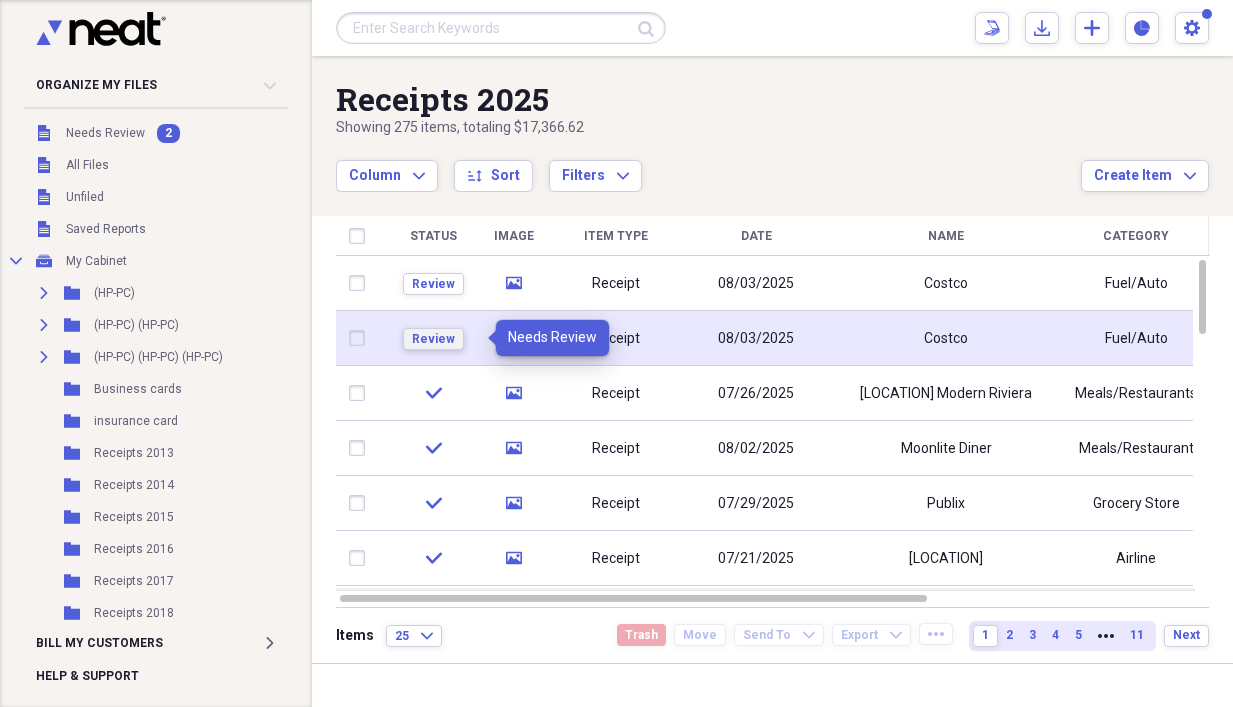 click on "Review" at bounding box center [433, 339] 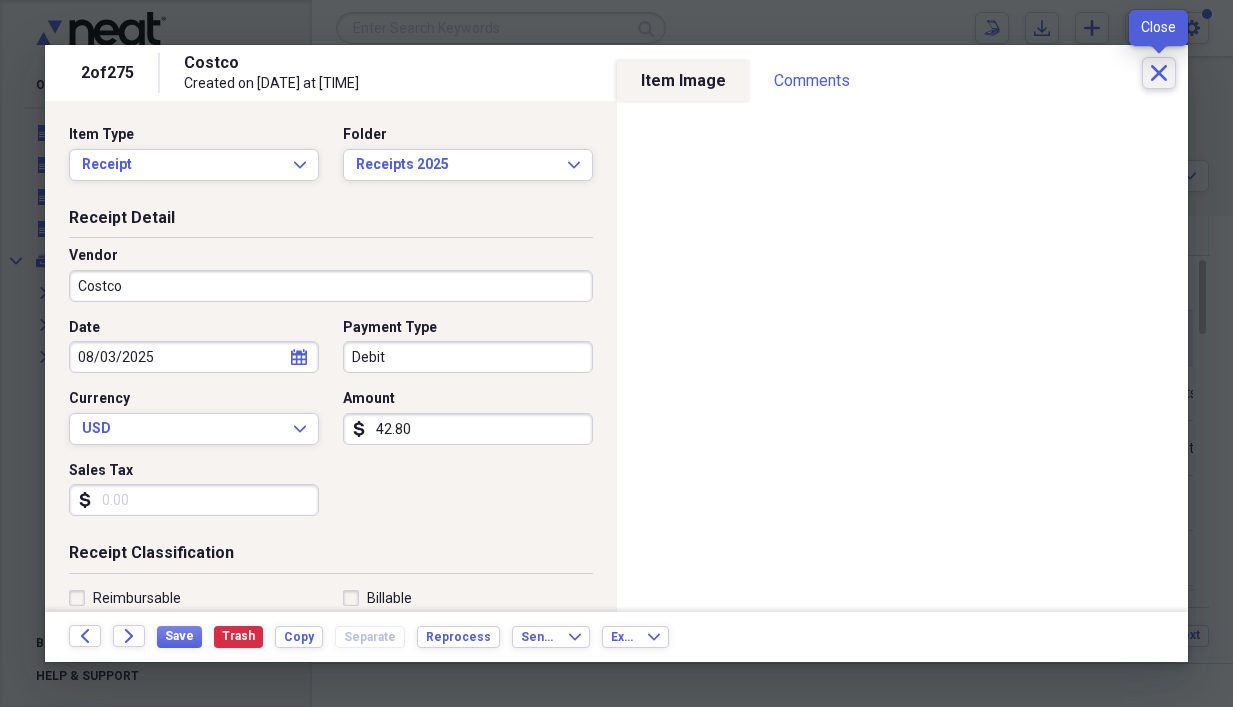 click on "Close" 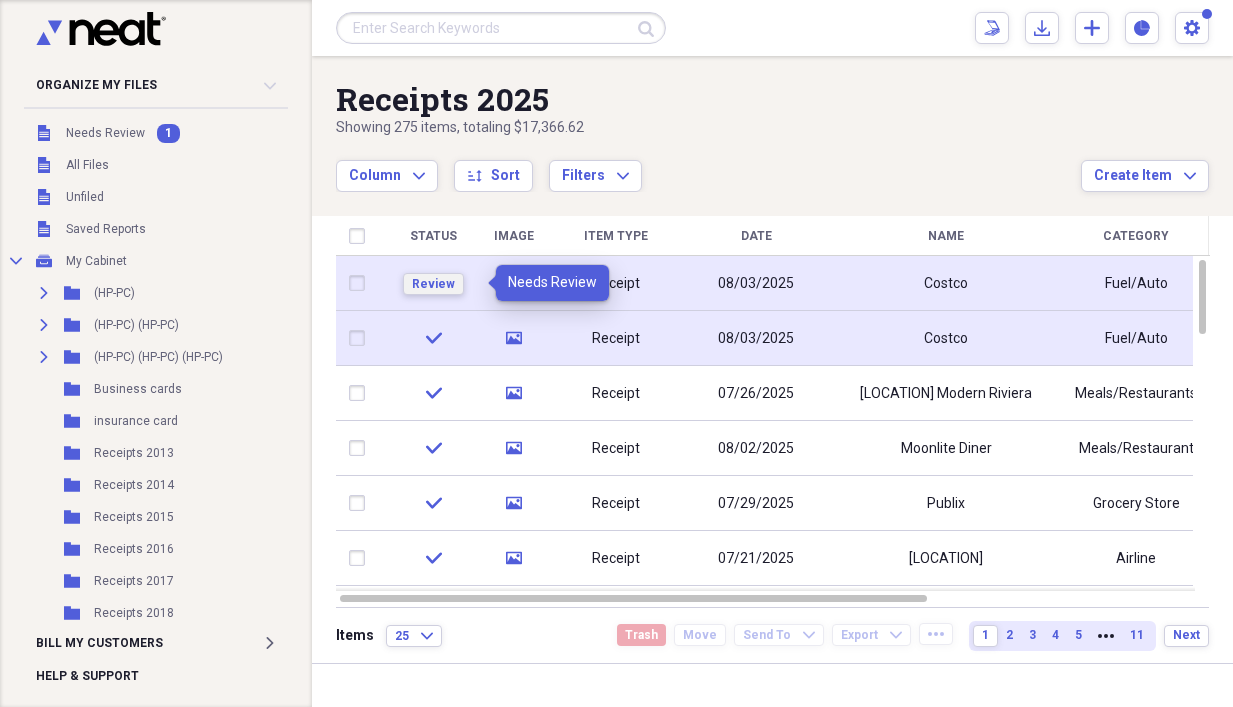 click on "Review" at bounding box center [433, 284] 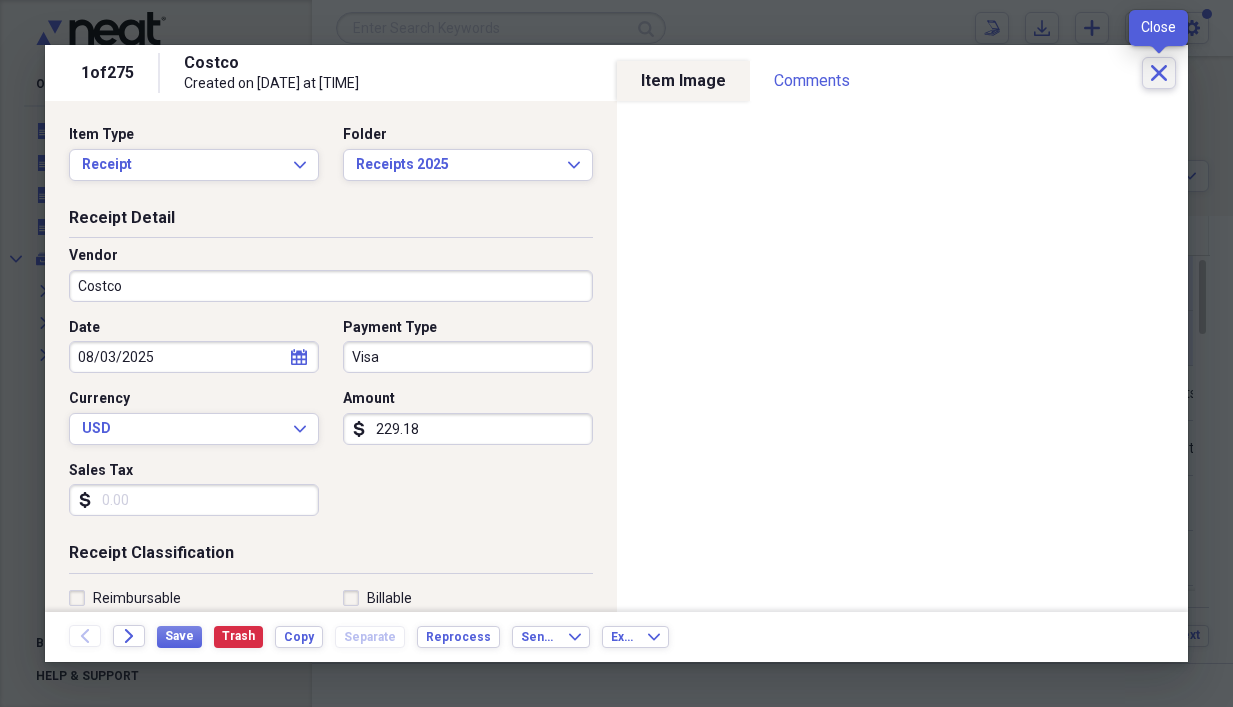 click on "Close" at bounding box center (1159, 73) 